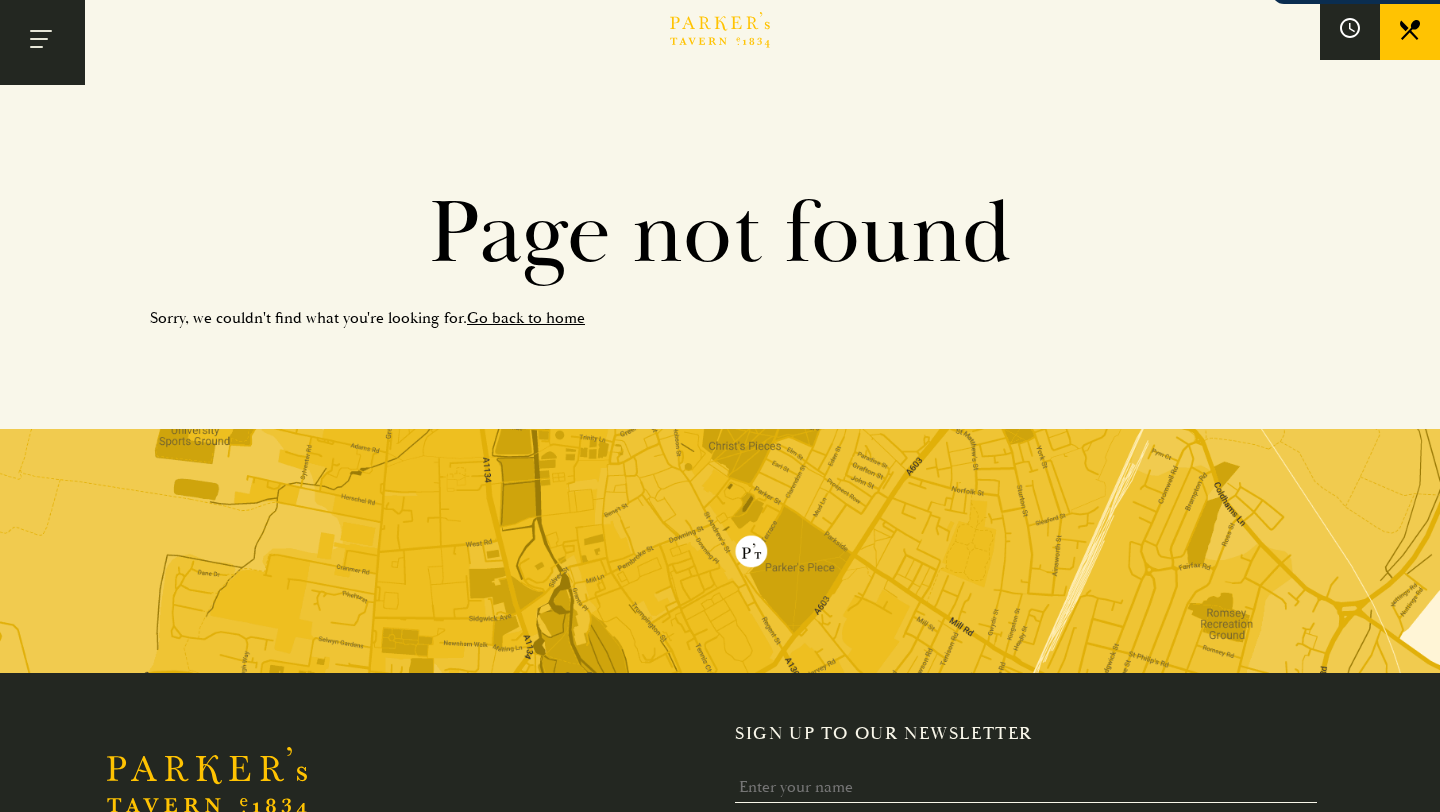 scroll, scrollTop: 0, scrollLeft: 0, axis: both 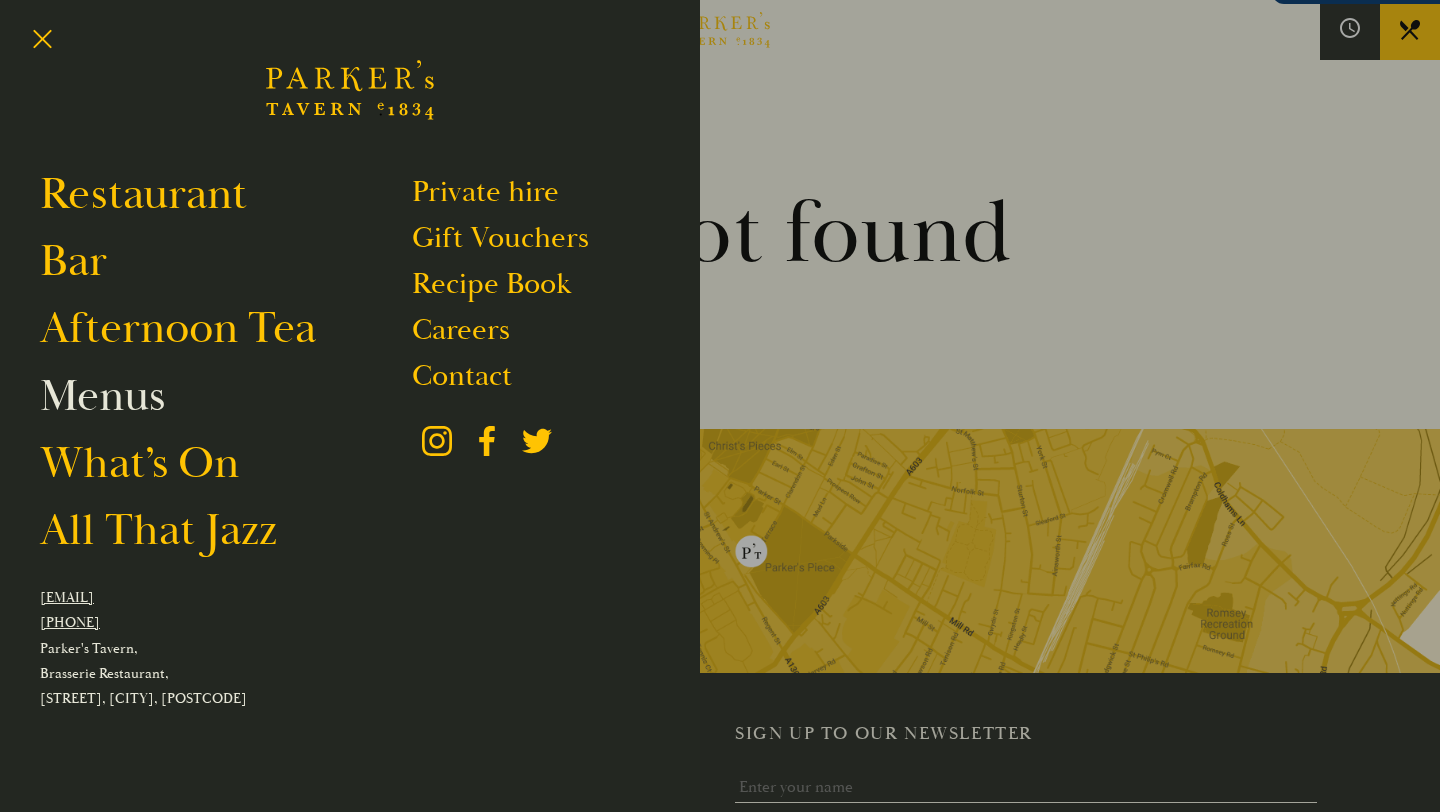 click on "Menus" at bounding box center (102, 396) 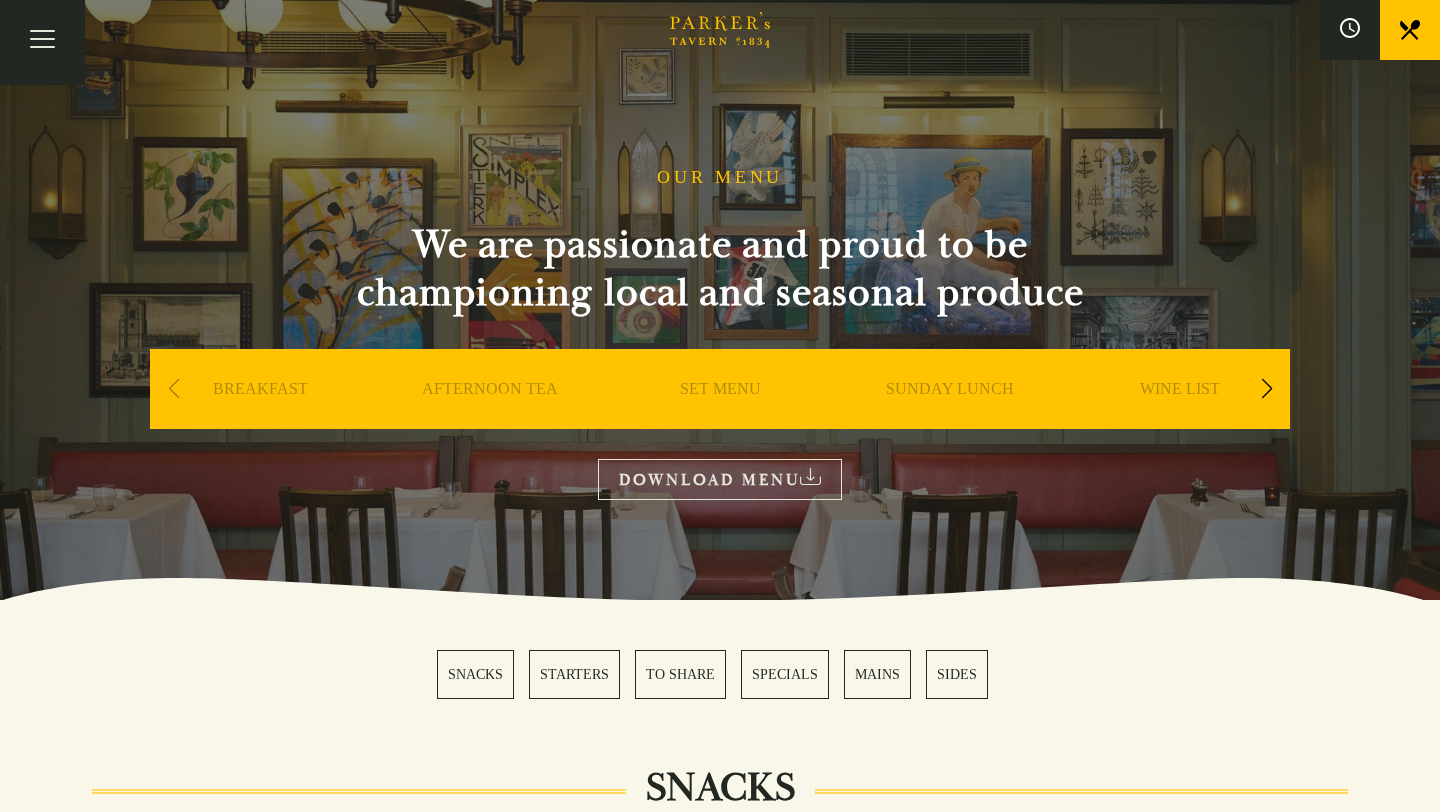 scroll, scrollTop: 0, scrollLeft: 0, axis: both 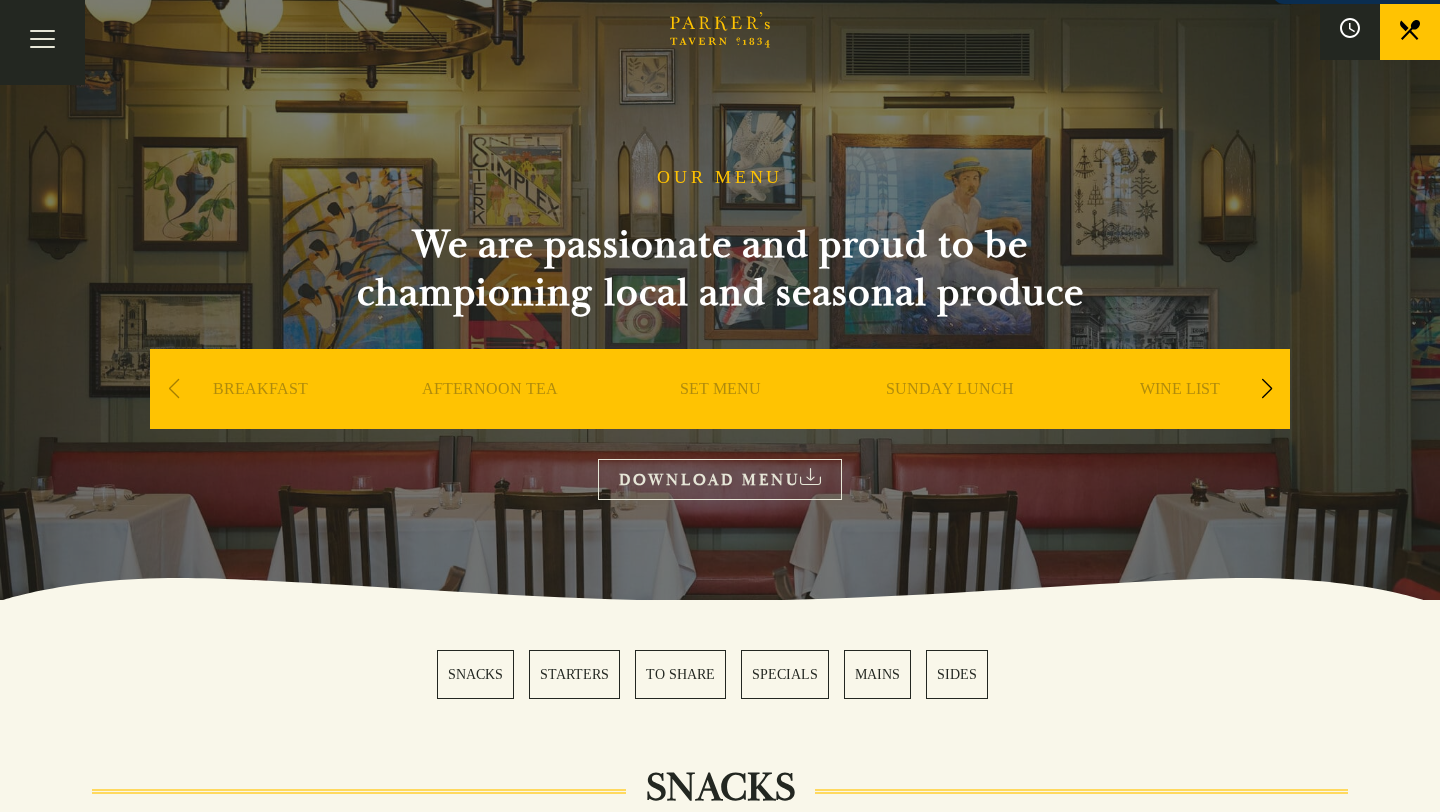 click on "SET MENU" at bounding box center [720, 419] 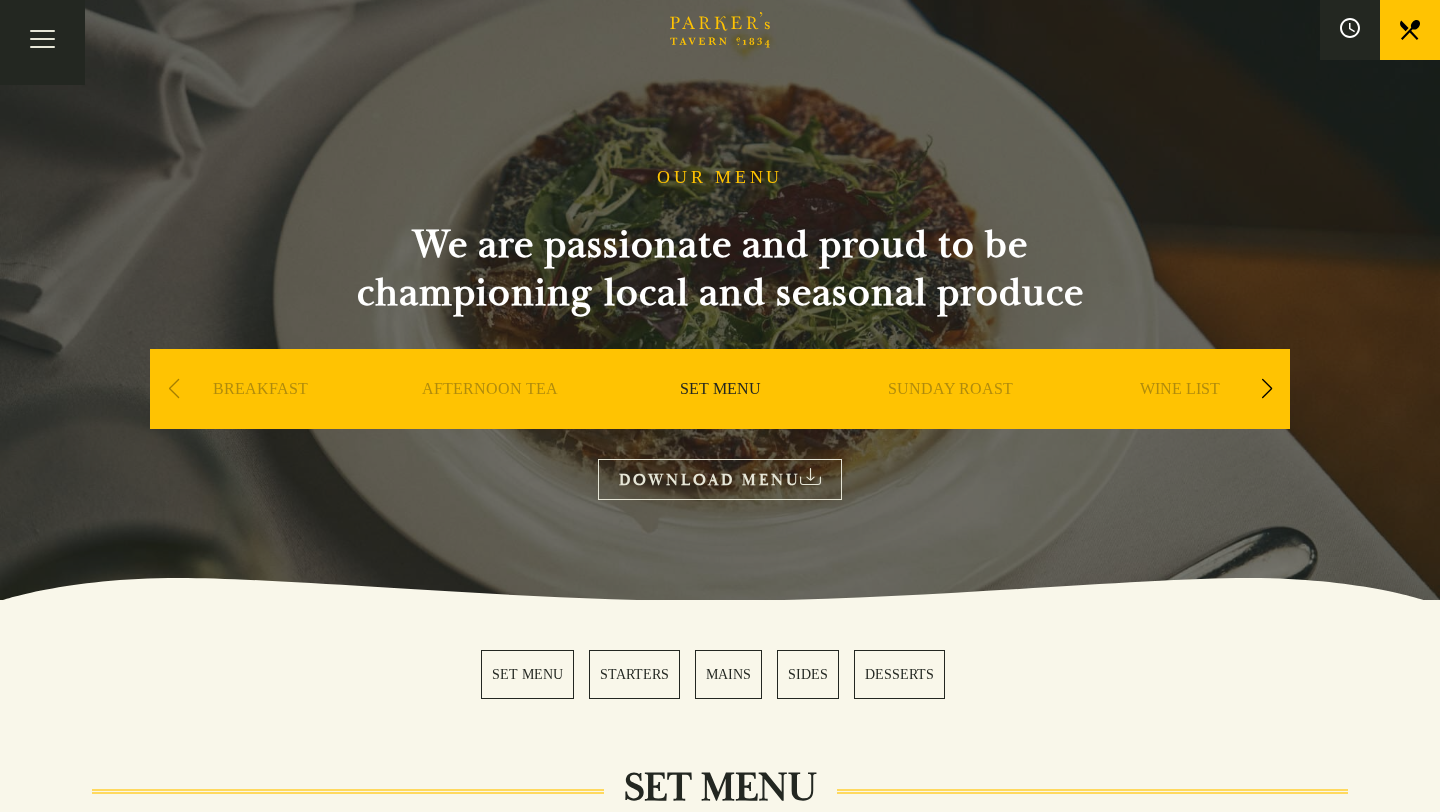 scroll, scrollTop: 0, scrollLeft: 0, axis: both 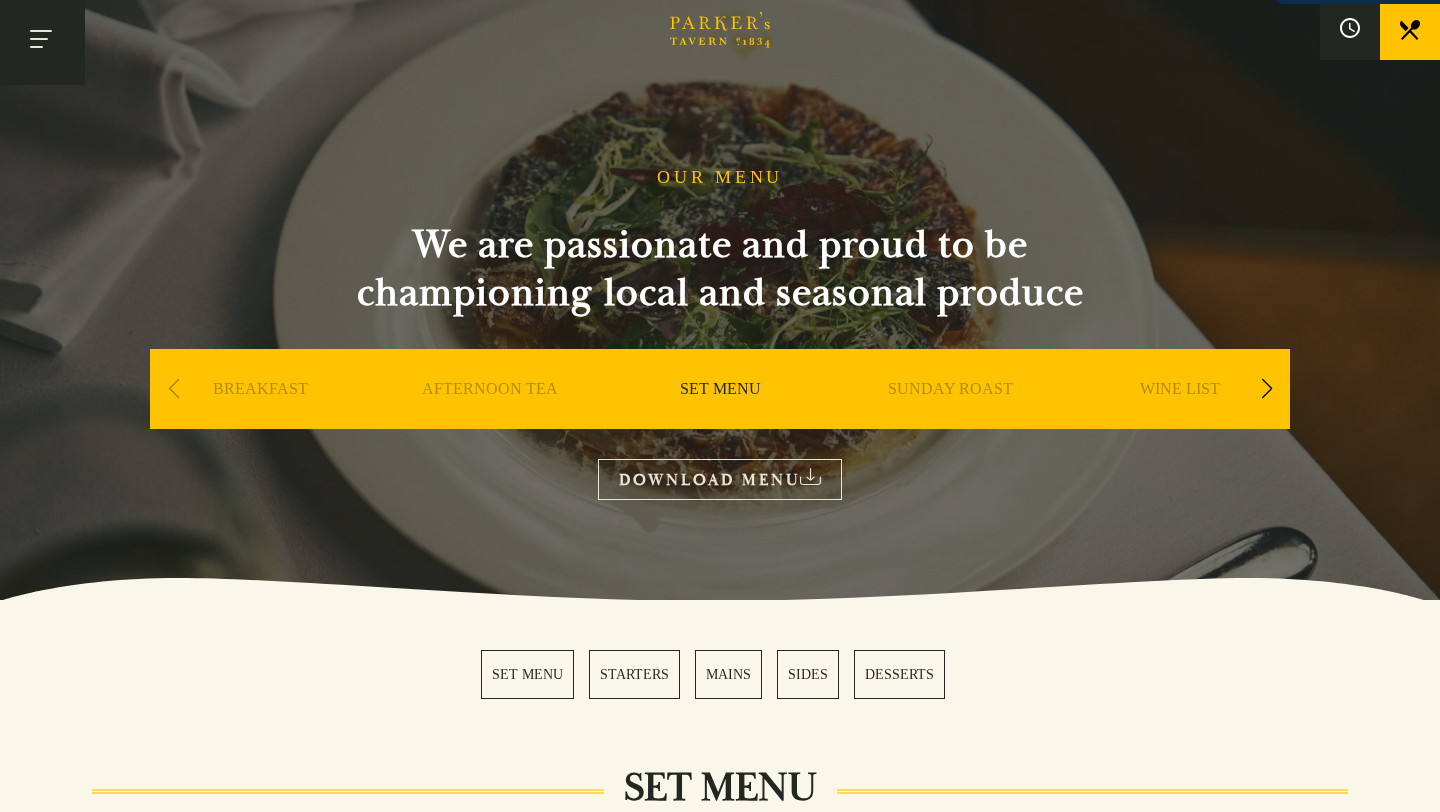 click at bounding box center (42, 42) 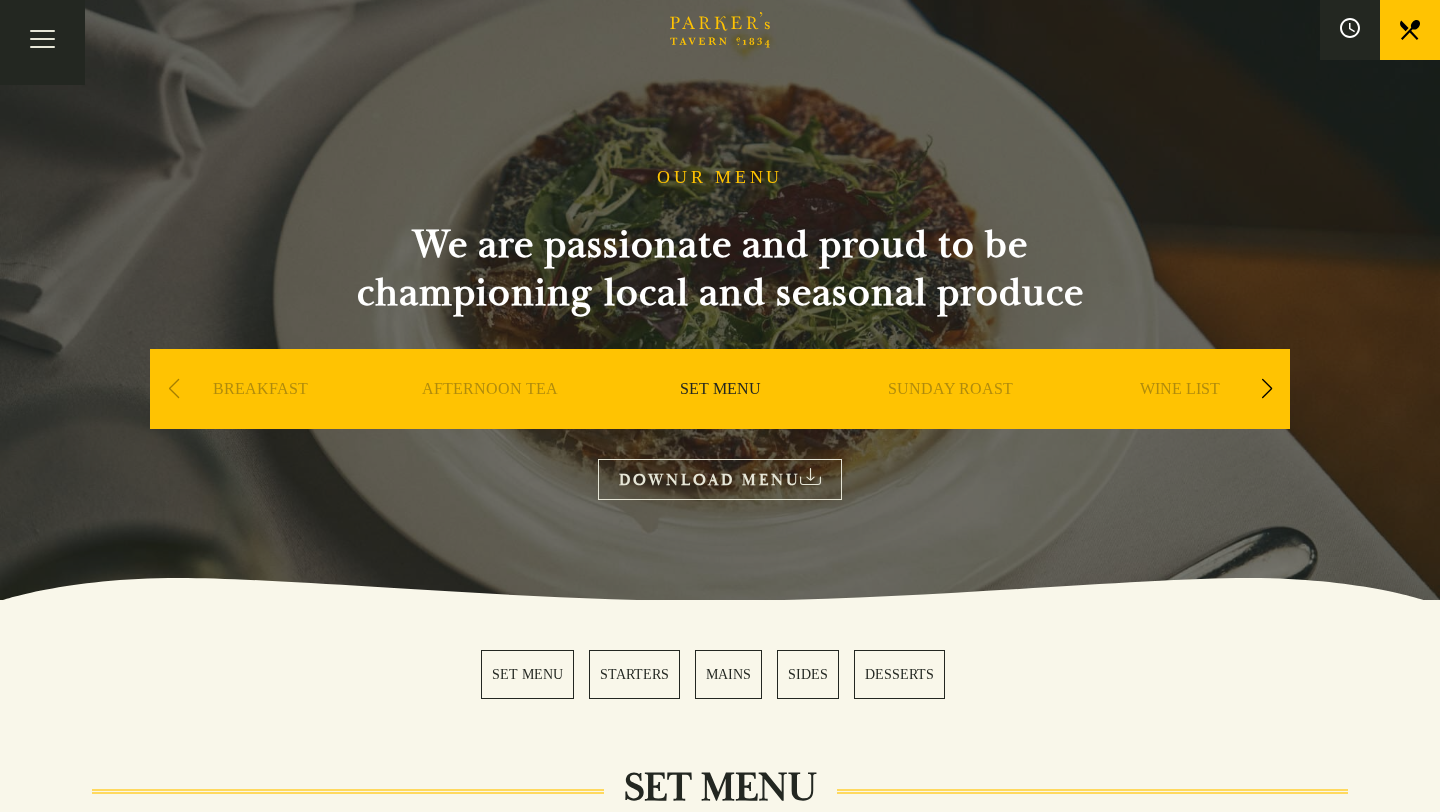 scroll, scrollTop: 0, scrollLeft: 0, axis: both 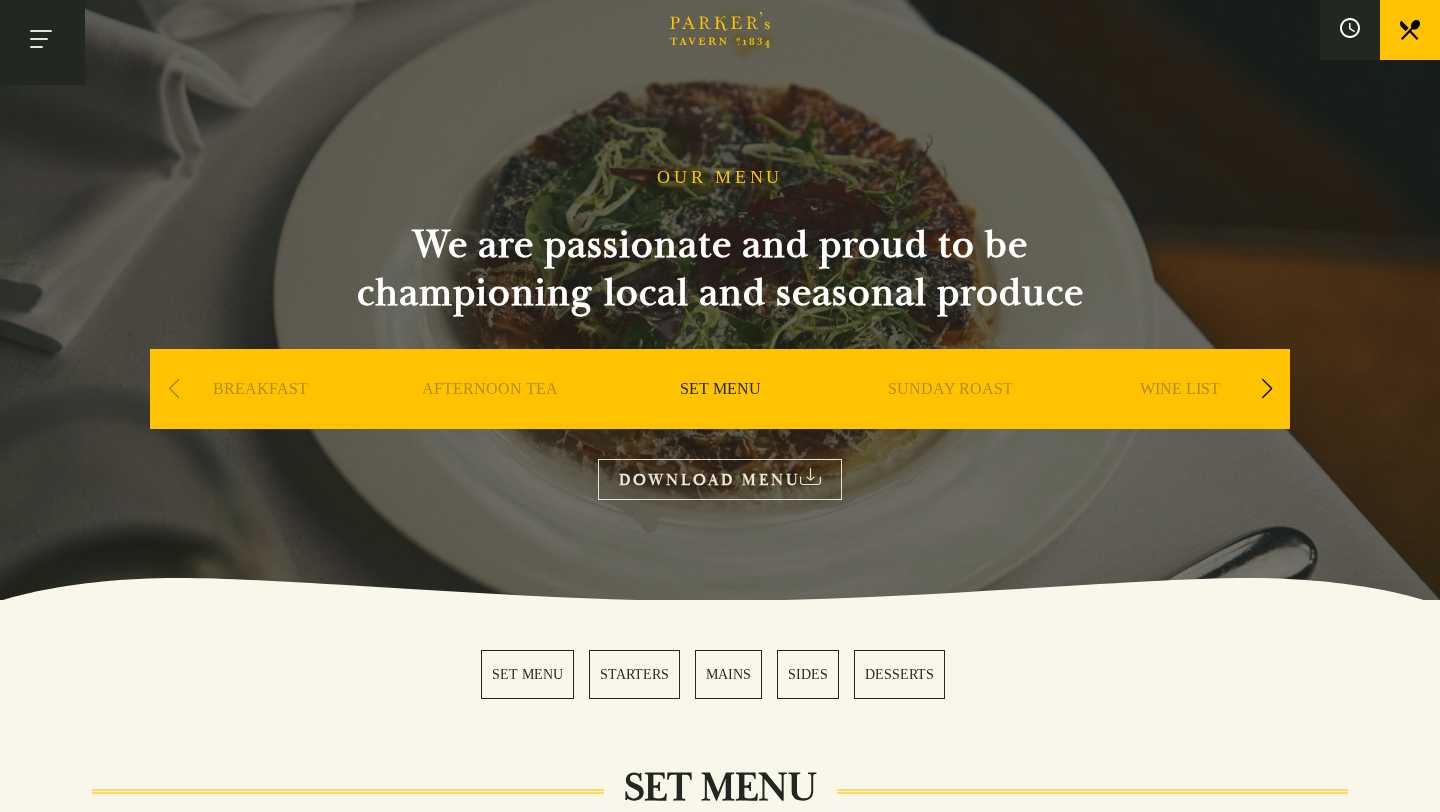 click at bounding box center [42, 42] 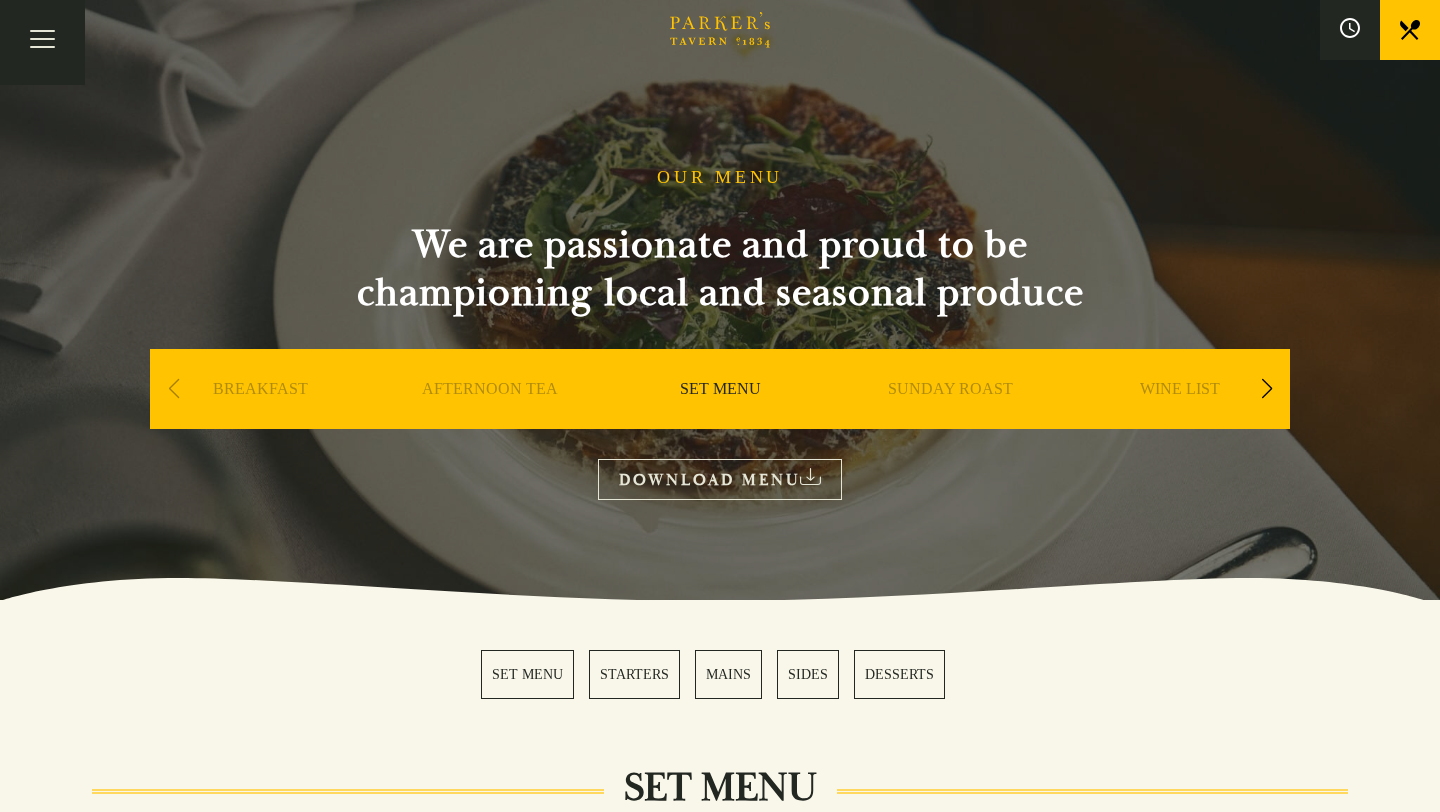scroll, scrollTop: 0, scrollLeft: 0, axis: both 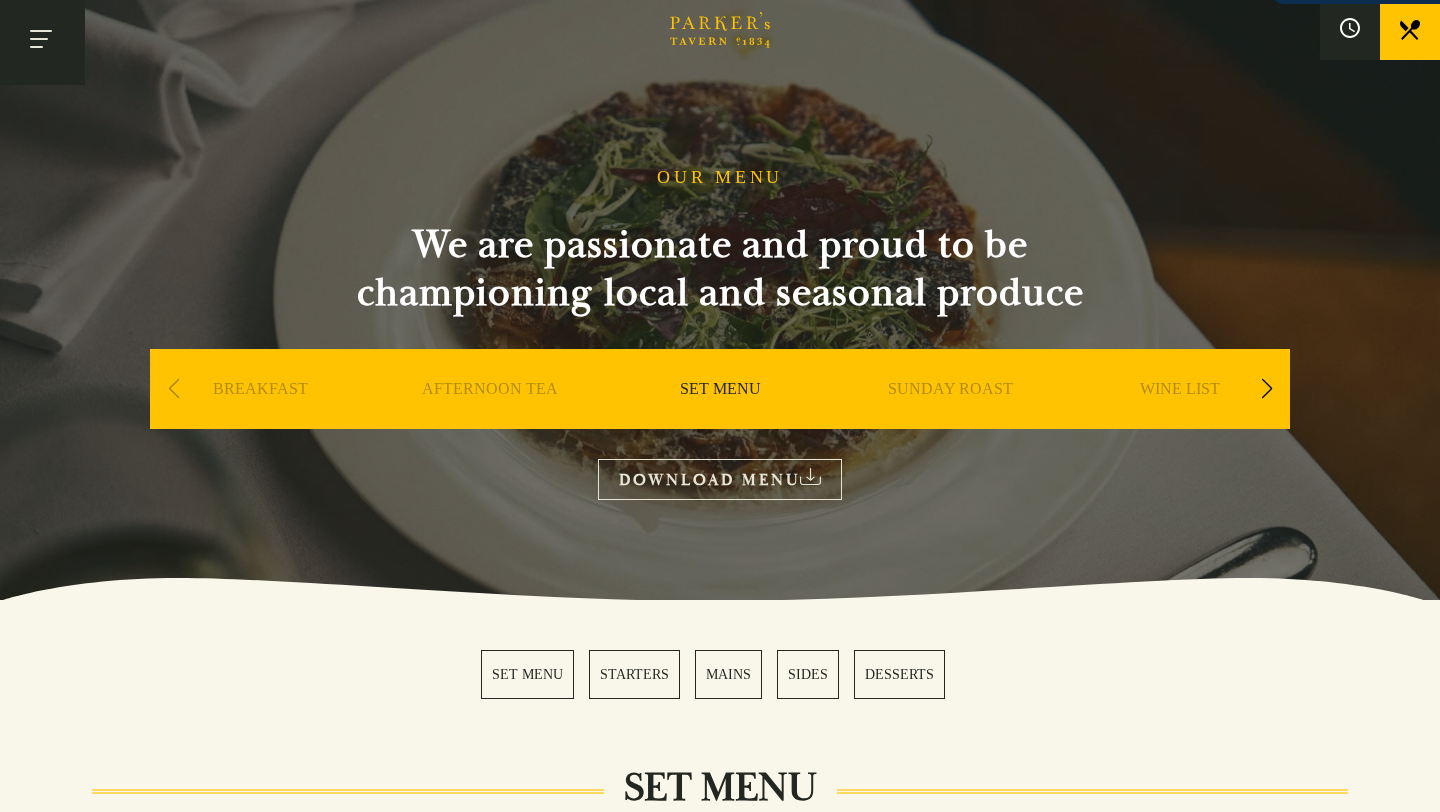 click at bounding box center (36, 47) 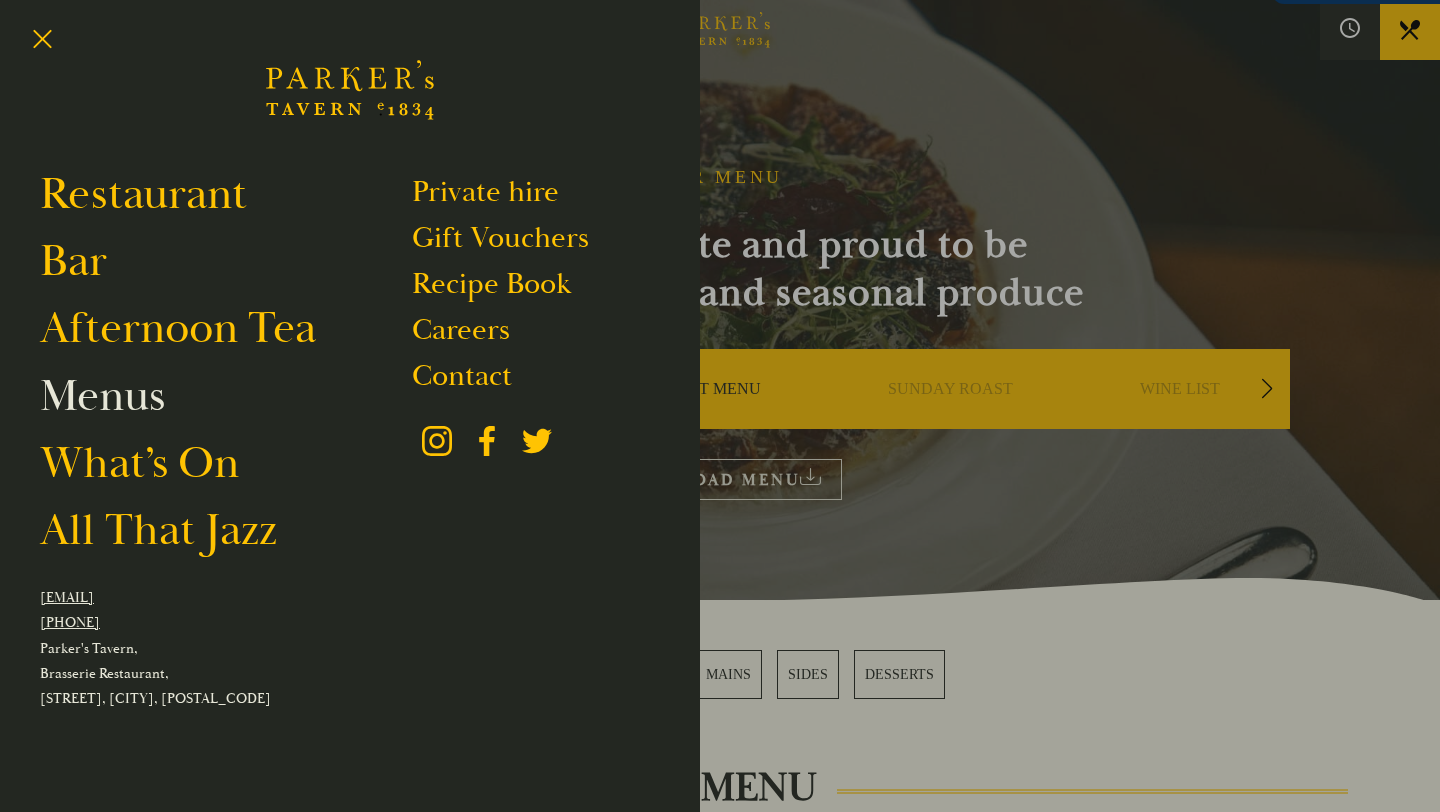 click on "Menus" at bounding box center (102, 396) 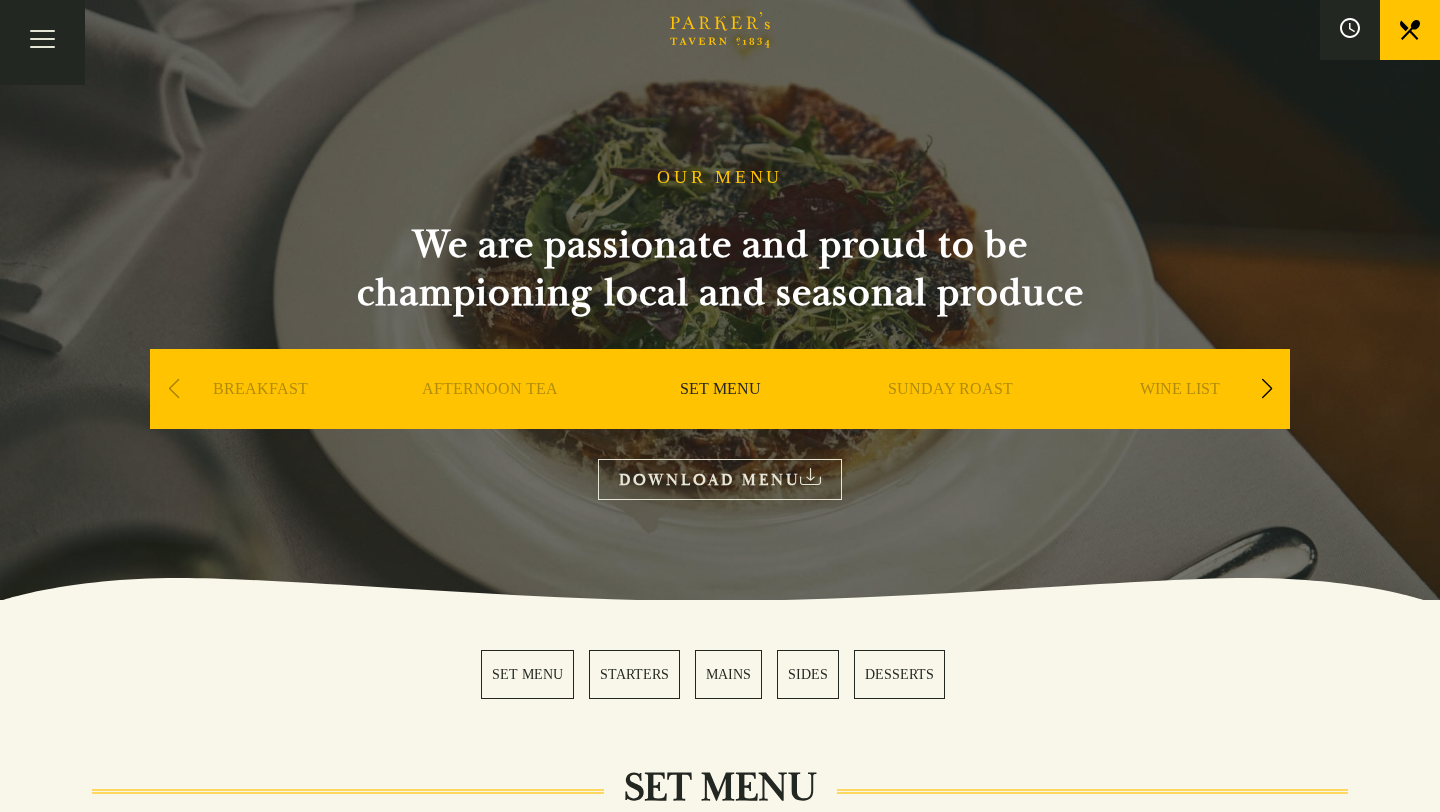 scroll, scrollTop: 0, scrollLeft: 0, axis: both 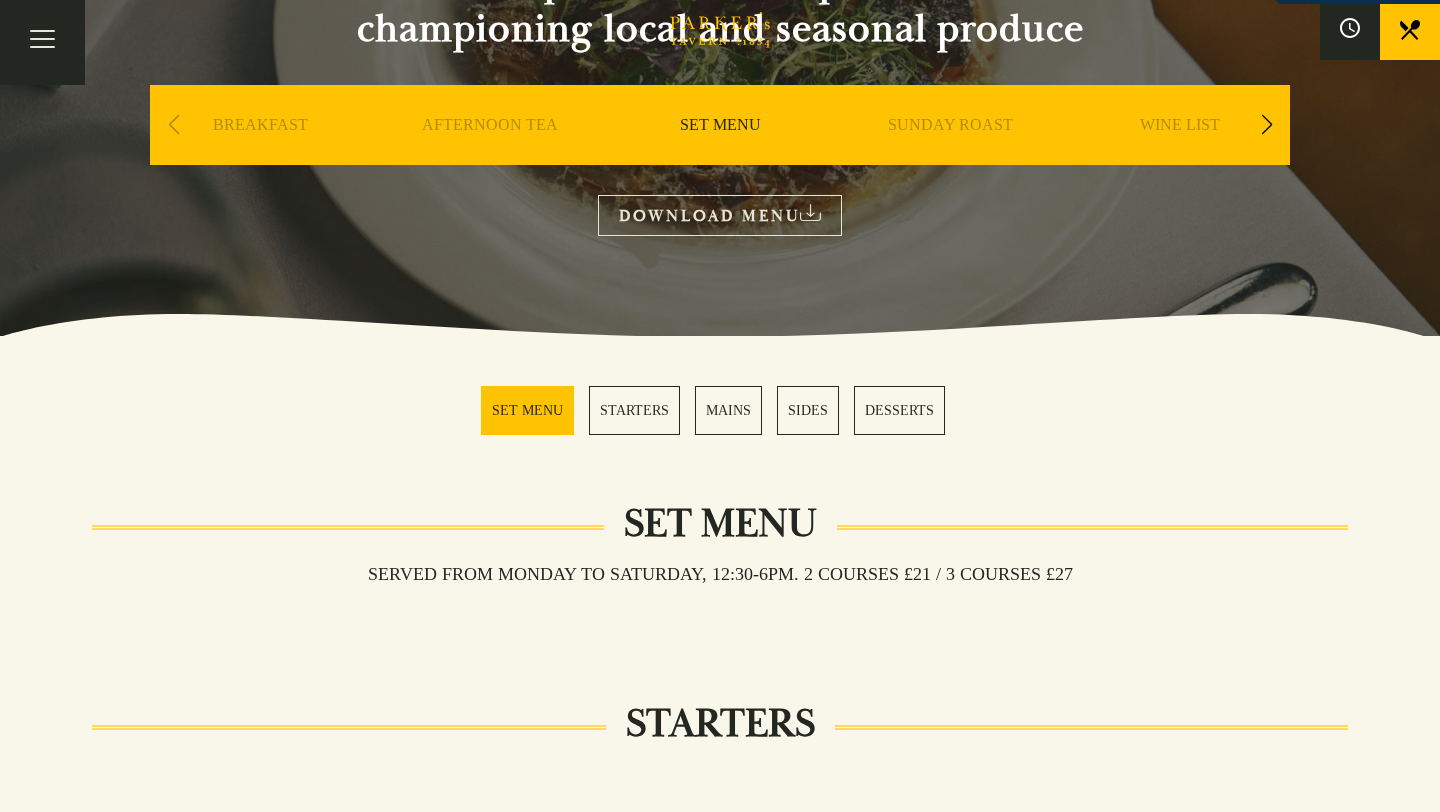 click at bounding box center (1266, 125) 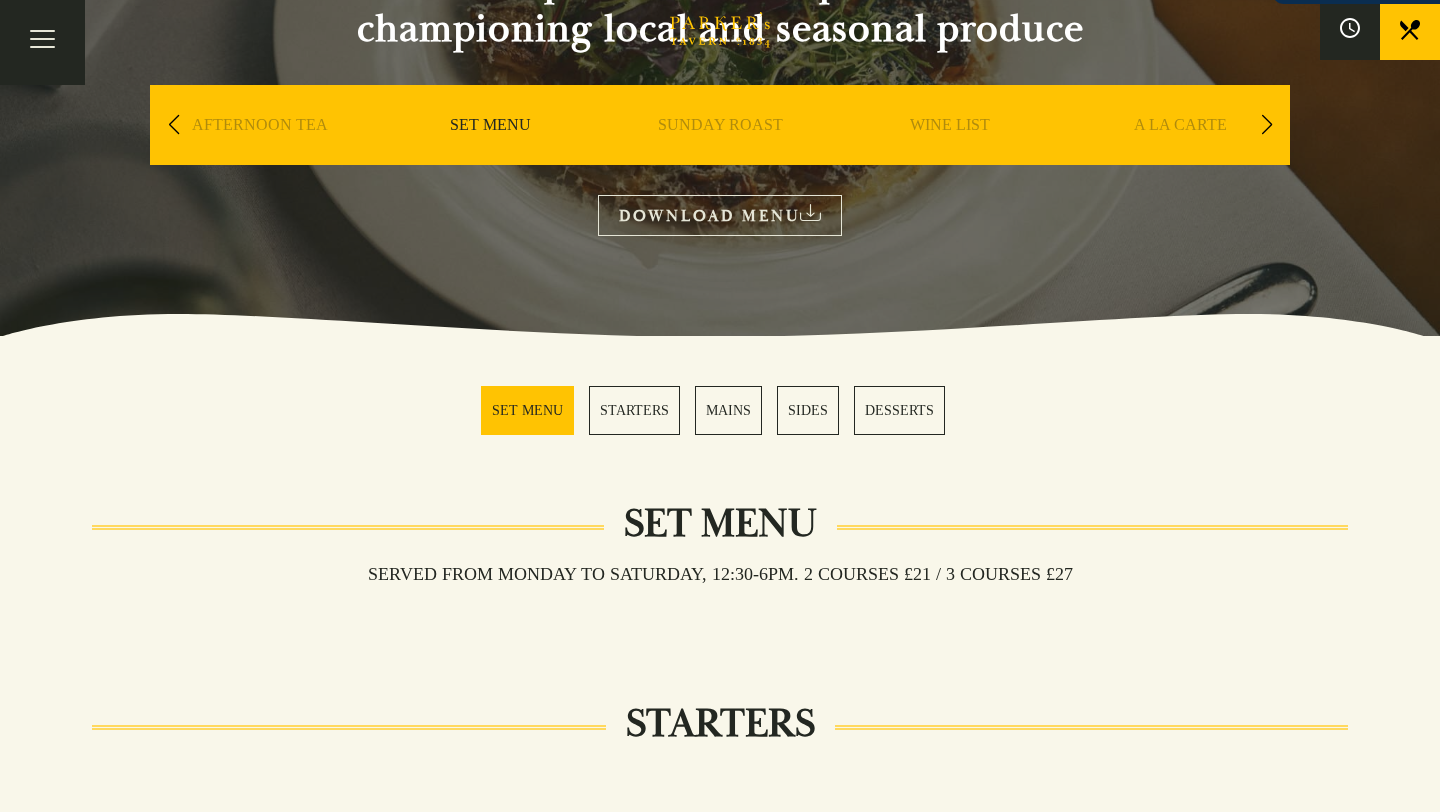 click on "A LA CARTE" at bounding box center [1180, 155] 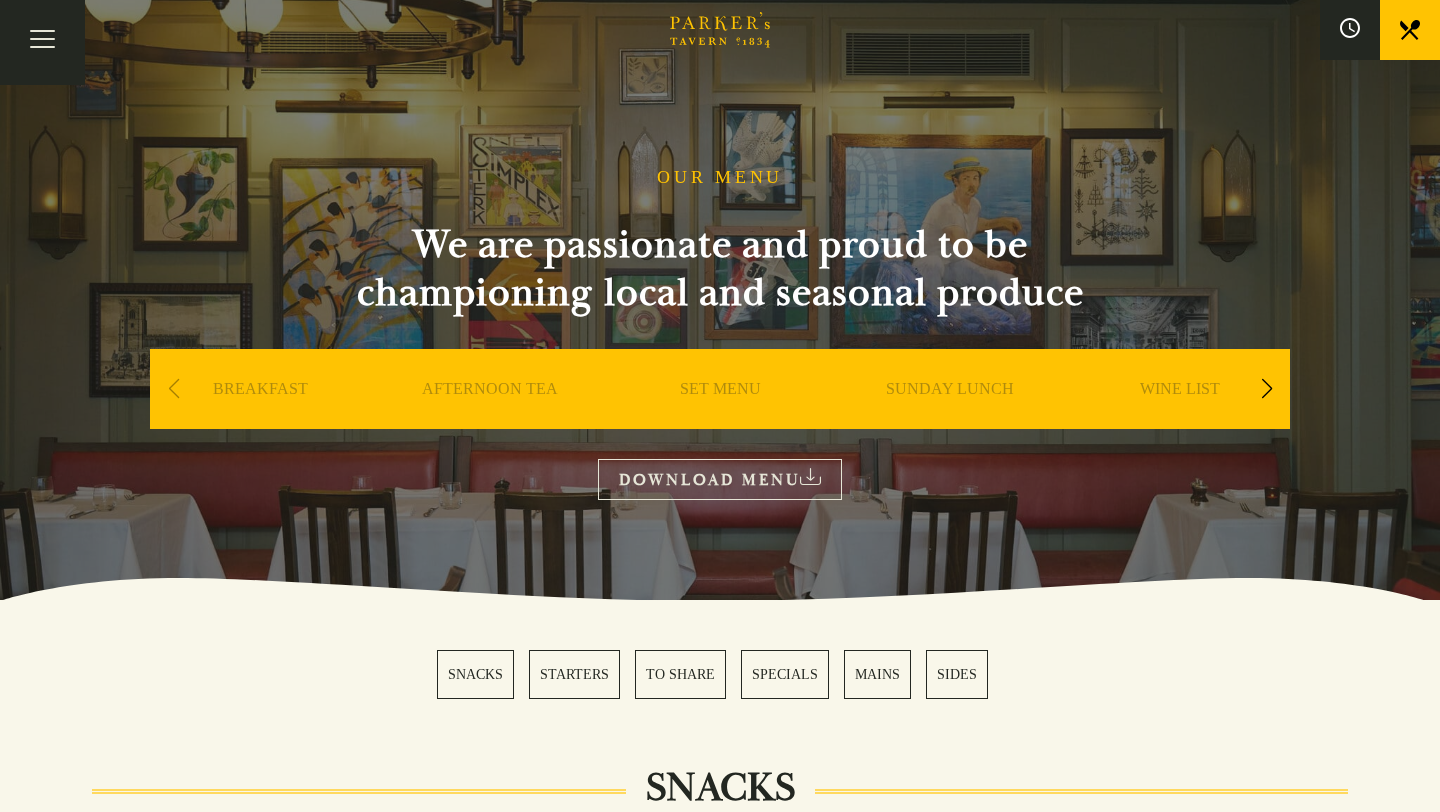 scroll, scrollTop: 0, scrollLeft: 0, axis: both 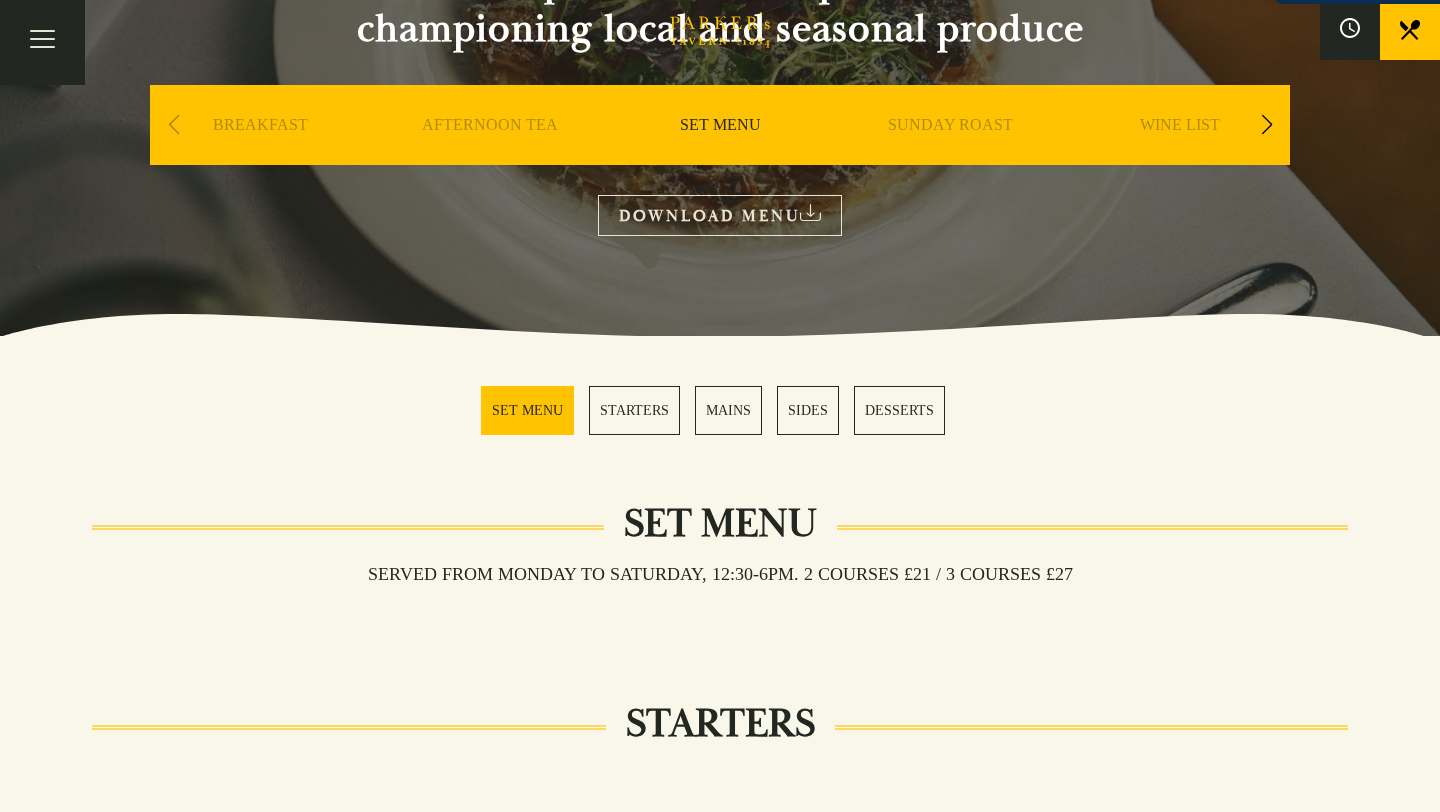 click at bounding box center (173, 125) 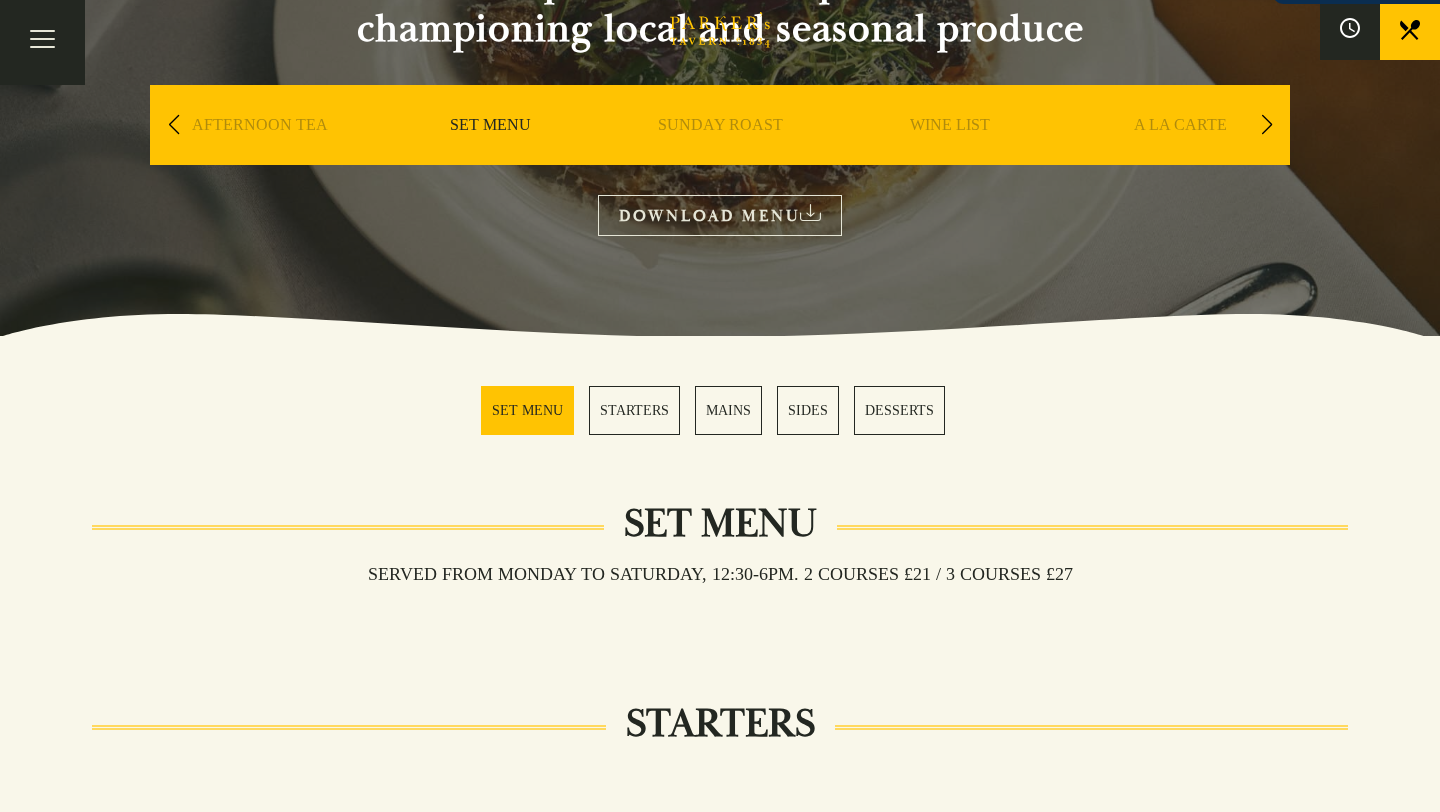 click on "A LA CARTE" at bounding box center [1180, 155] 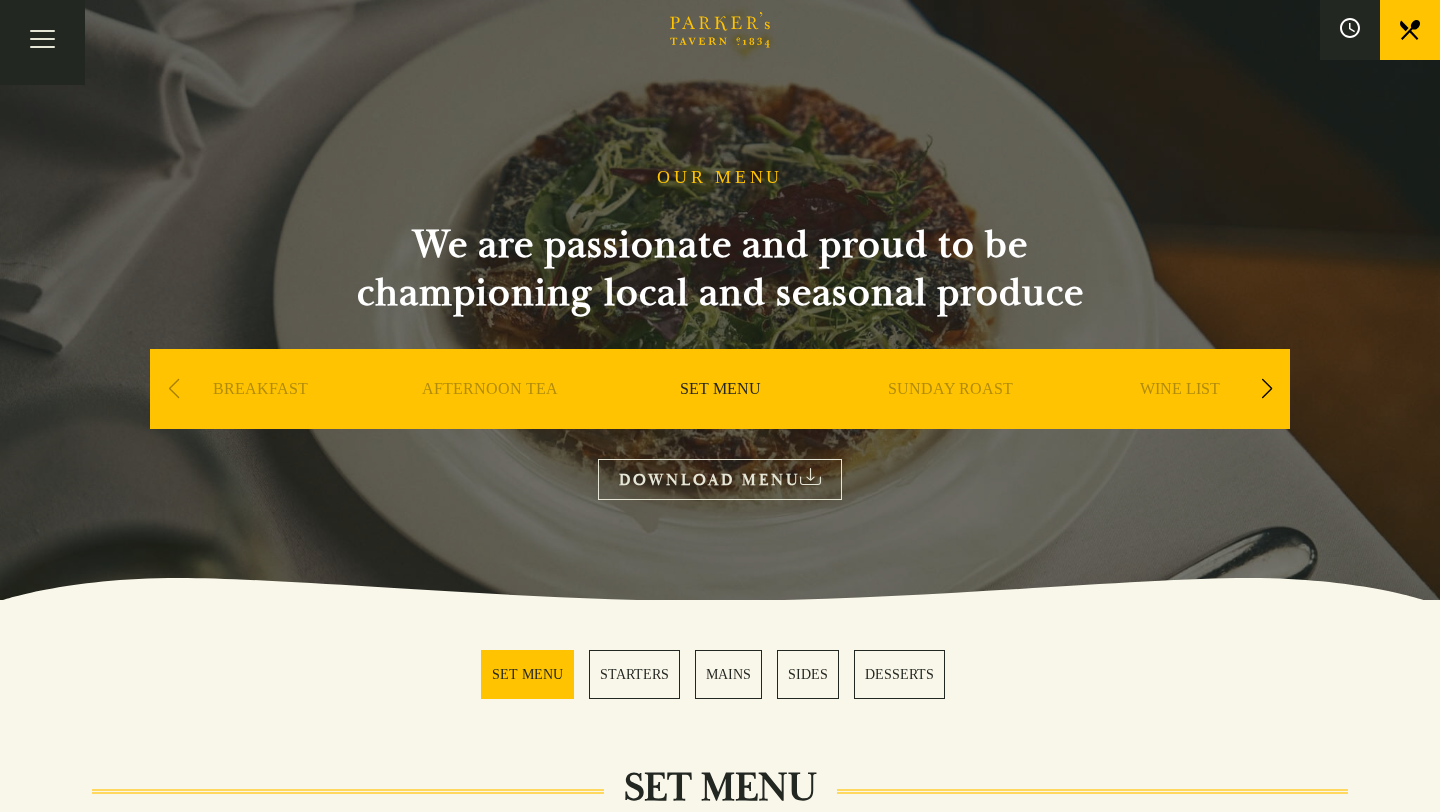 scroll, scrollTop: 265, scrollLeft: 0, axis: vertical 